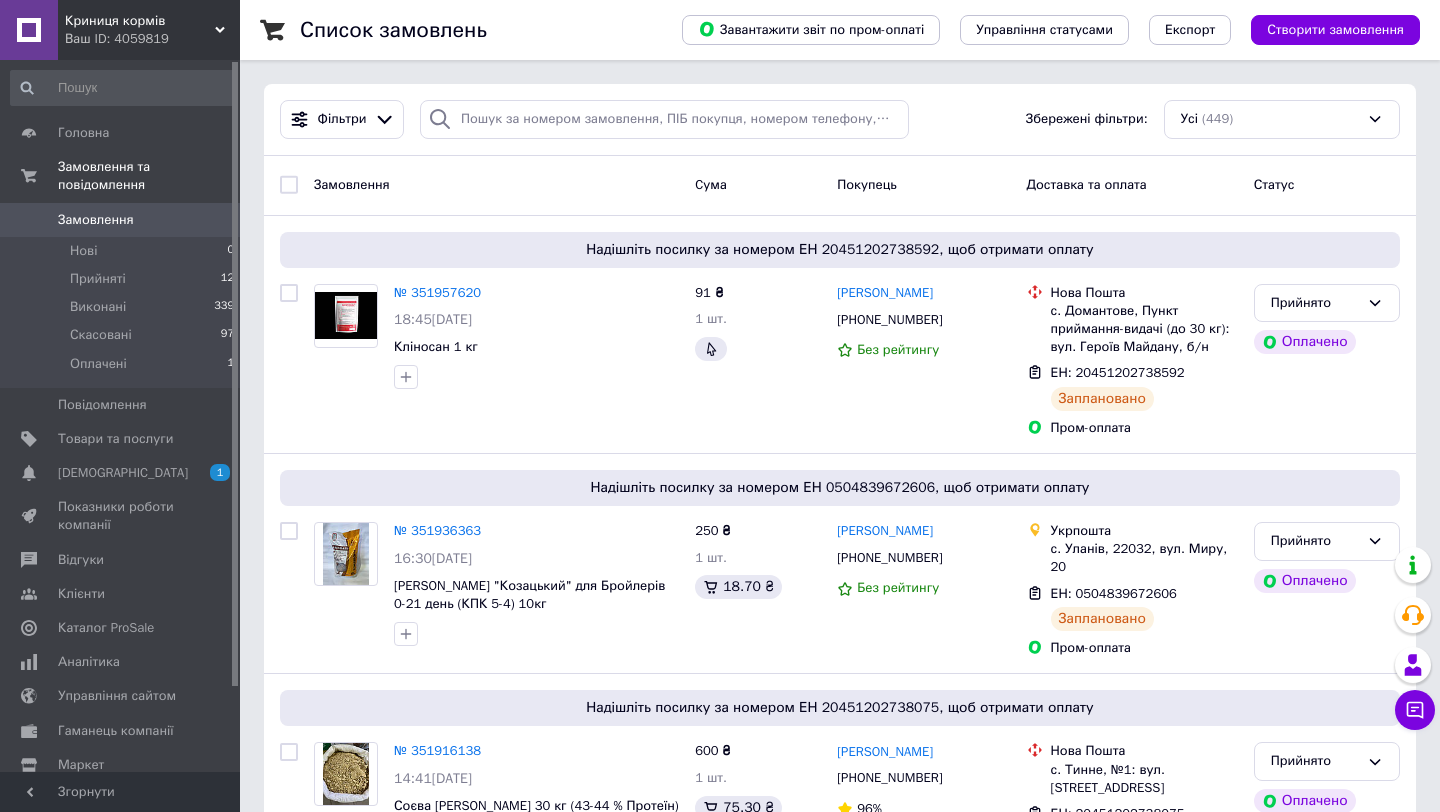 scroll, scrollTop: 0, scrollLeft: 0, axis: both 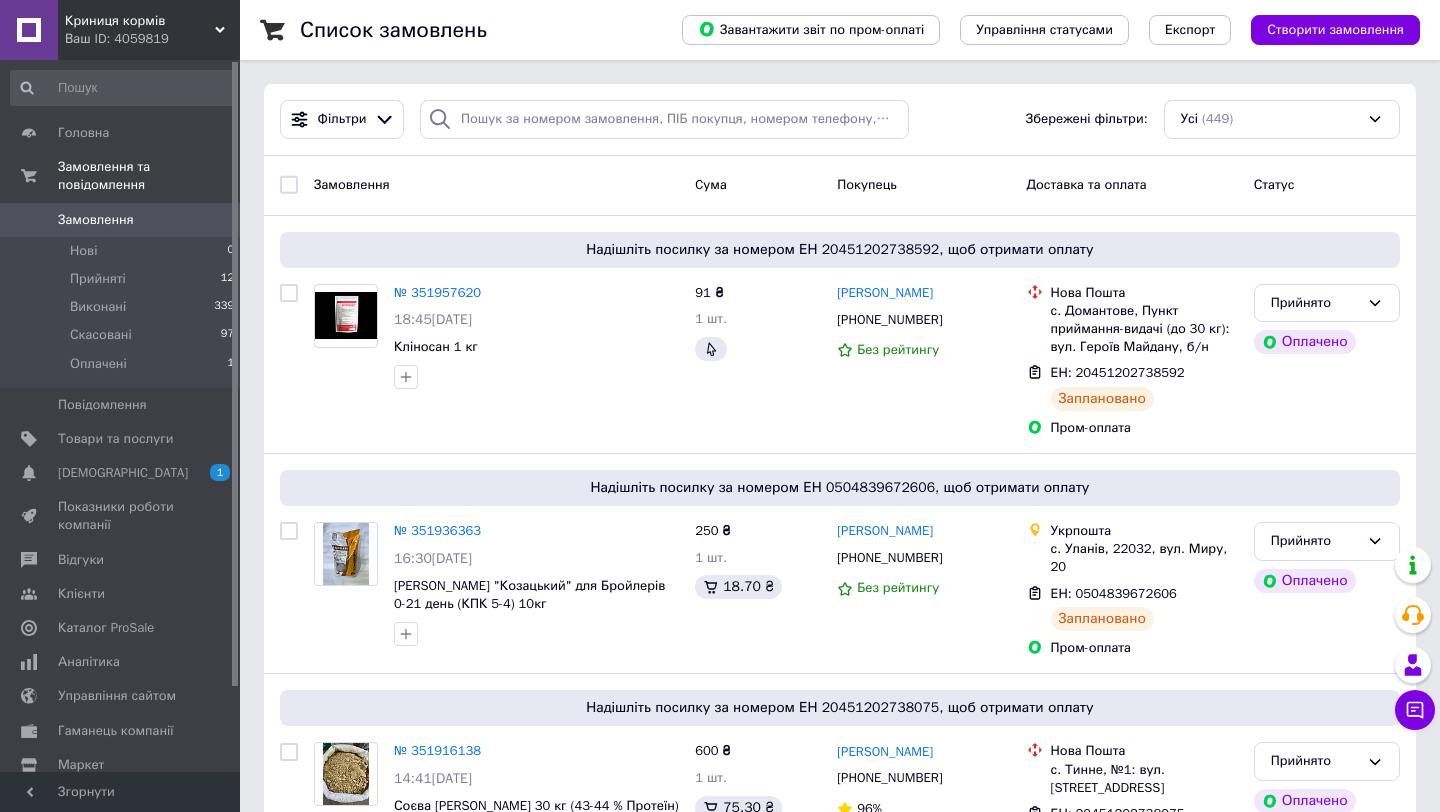 click on "Замовлення" at bounding box center [96, 220] 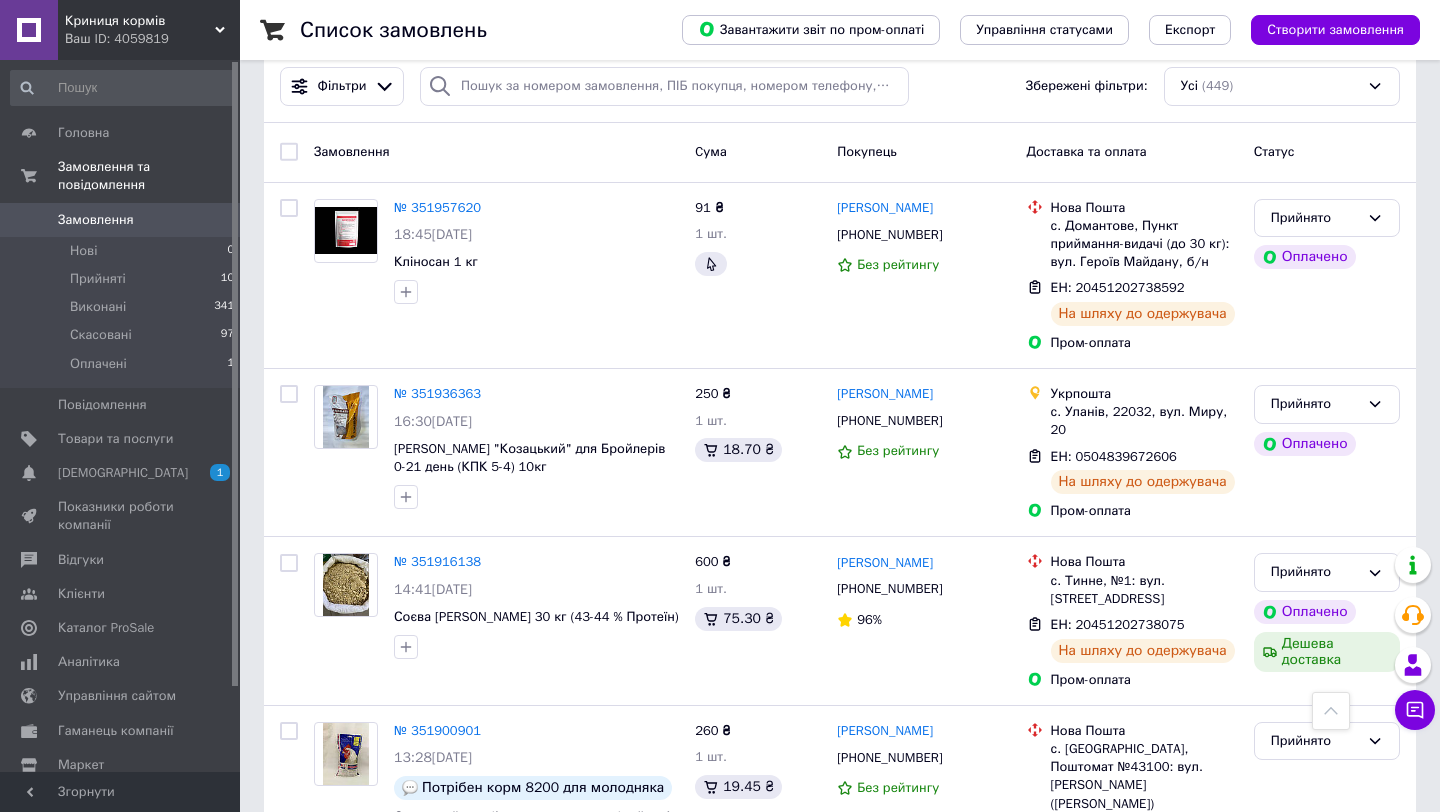 scroll, scrollTop: 0, scrollLeft: 0, axis: both 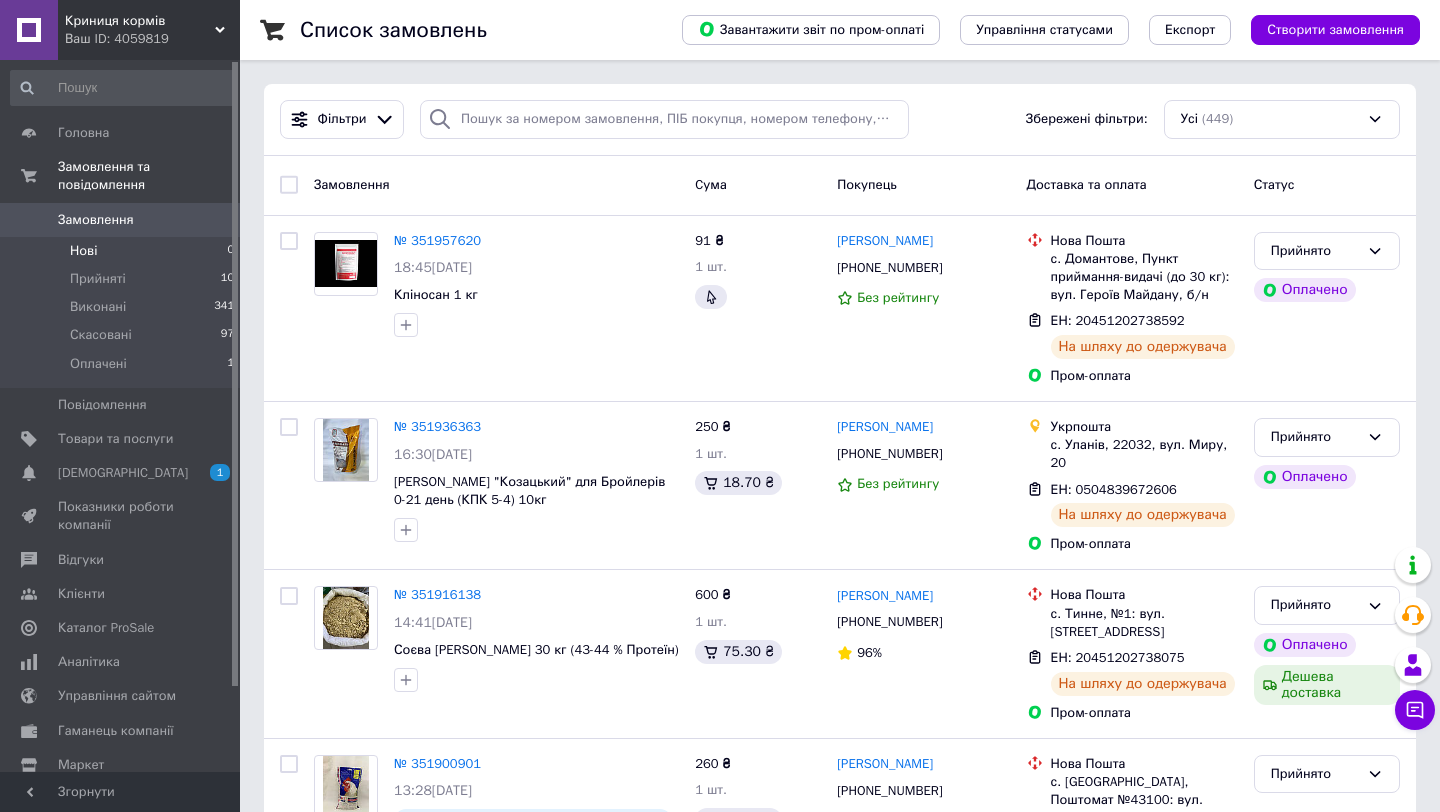 click on "Нові 0" at bounding box center (123, 251) 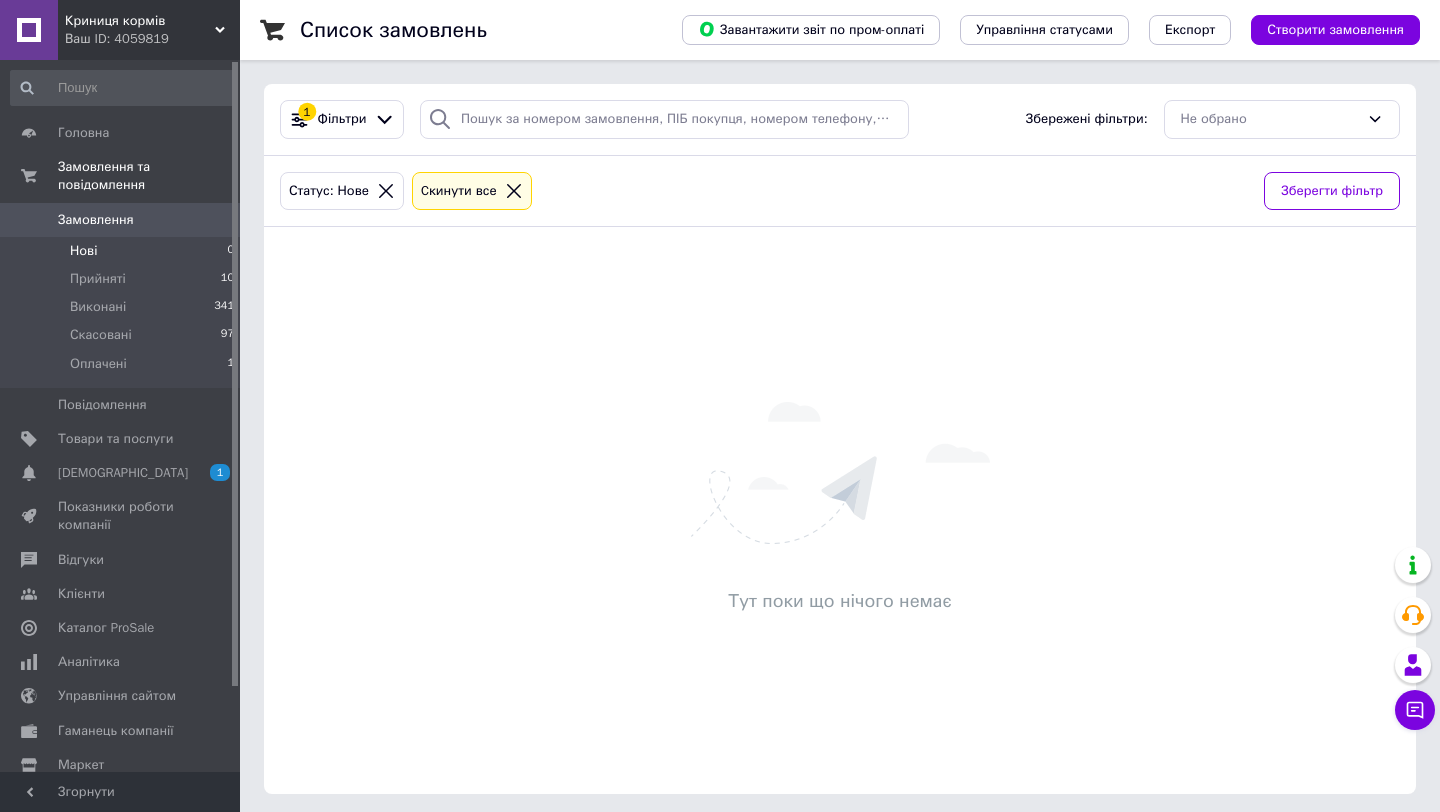 click on "Замовлення" at bounding box center (96, 220) 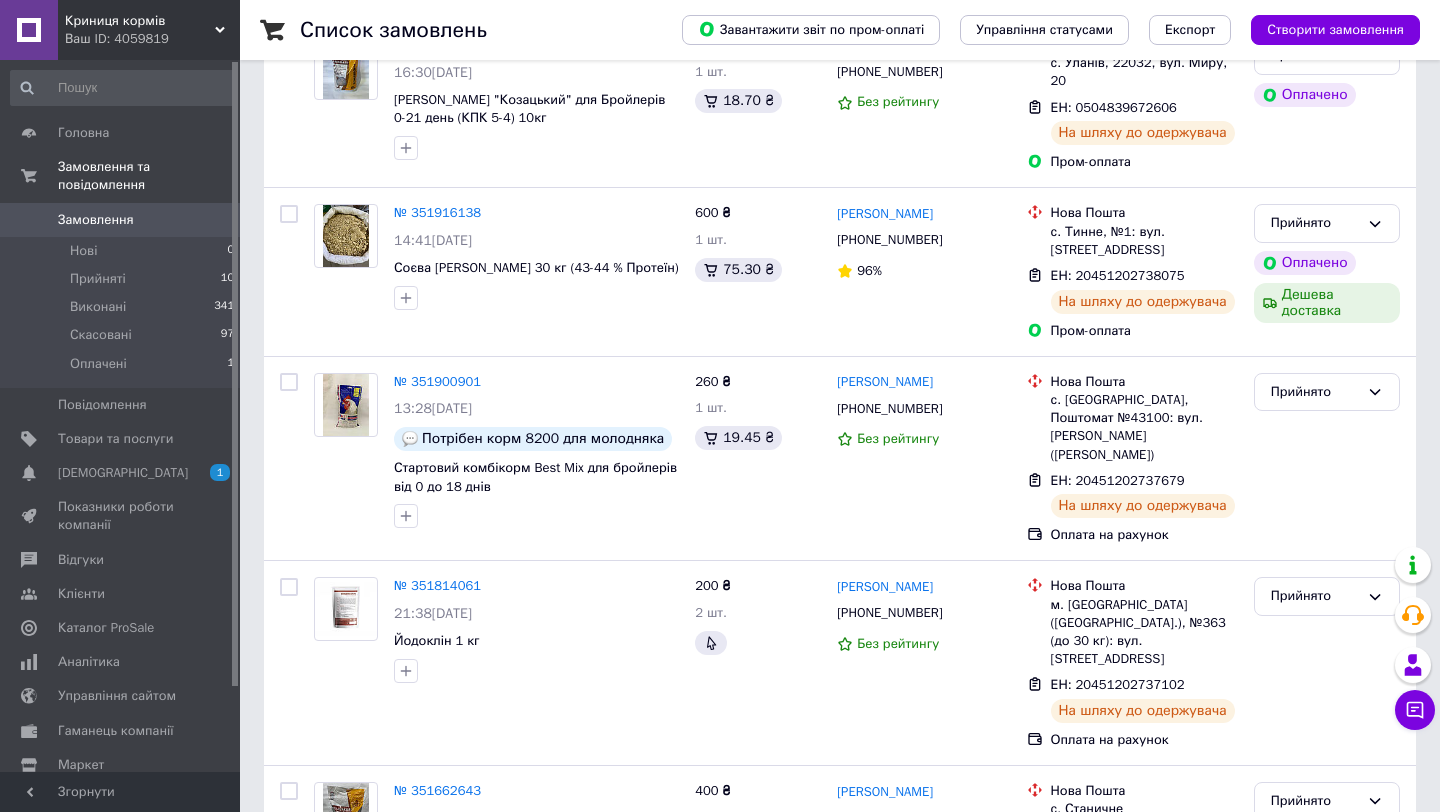 scroll, scrollTop: 381, scrollLeft: 0, axis: vertical 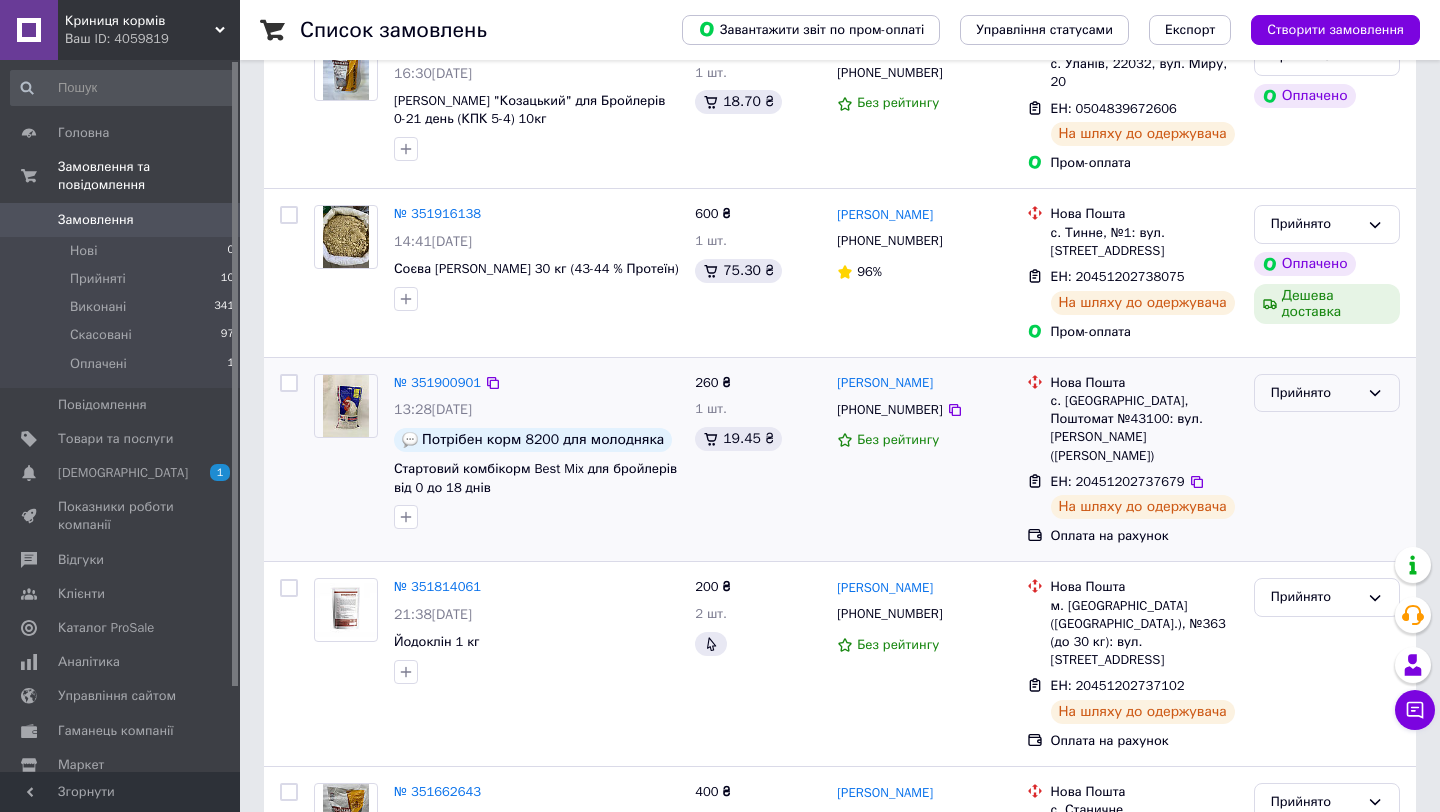 click on "Прийнято" at bounding box center [1315, 393] 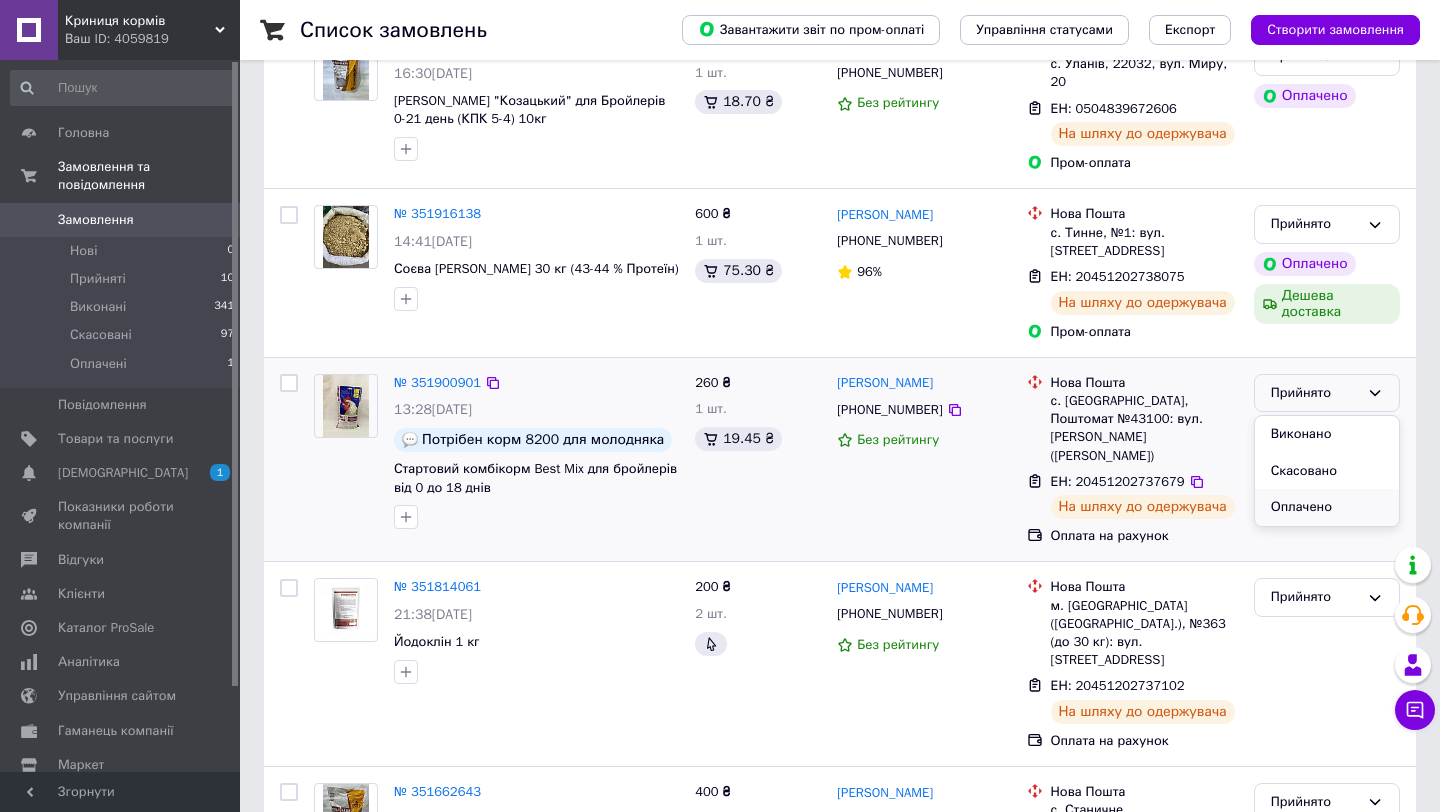 click on "Оплачено" at bounding box center (1327, 507) 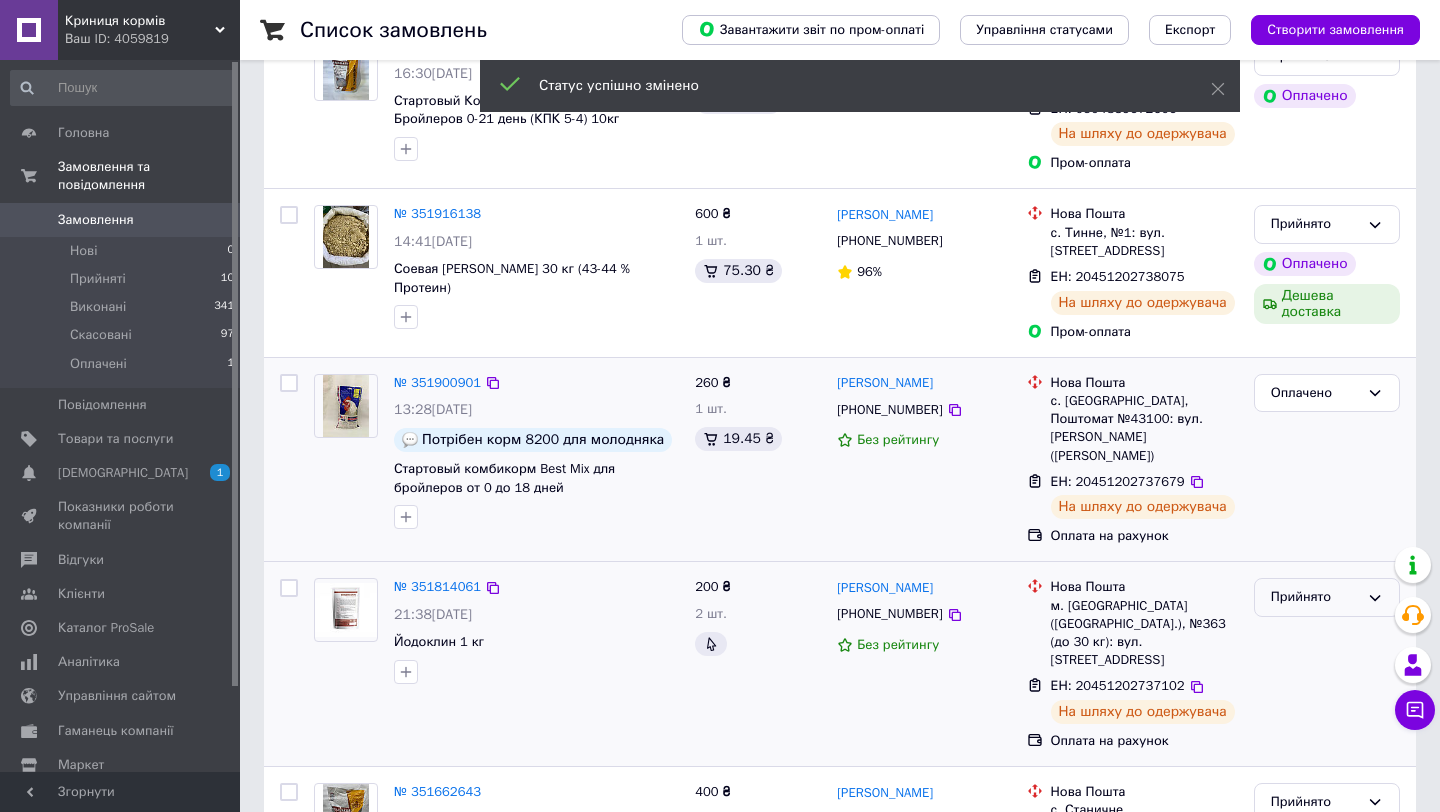 click on "Прийнято" at bounding box center (1315, 597) 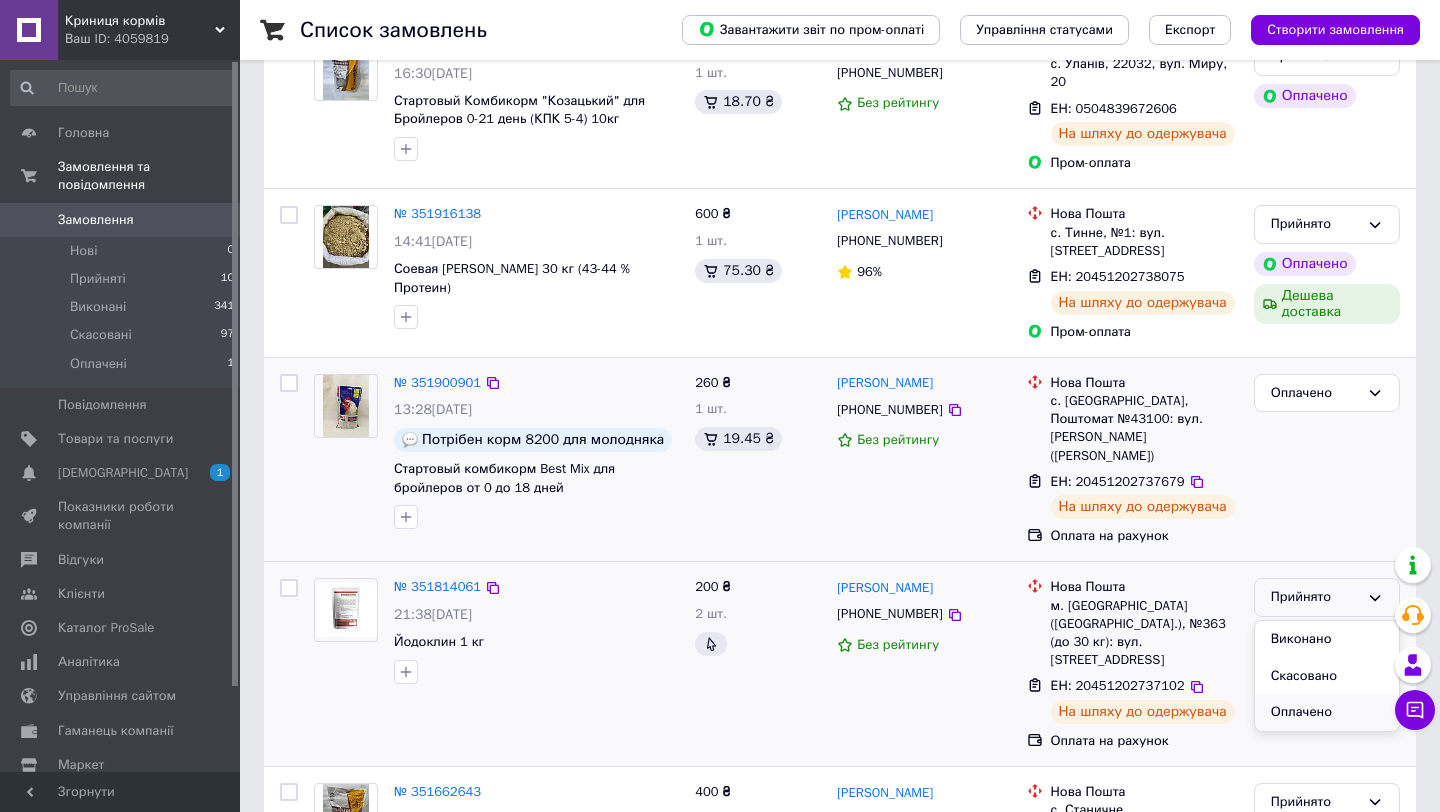 click on "Оплачено" at bounding box center [1327, 712] 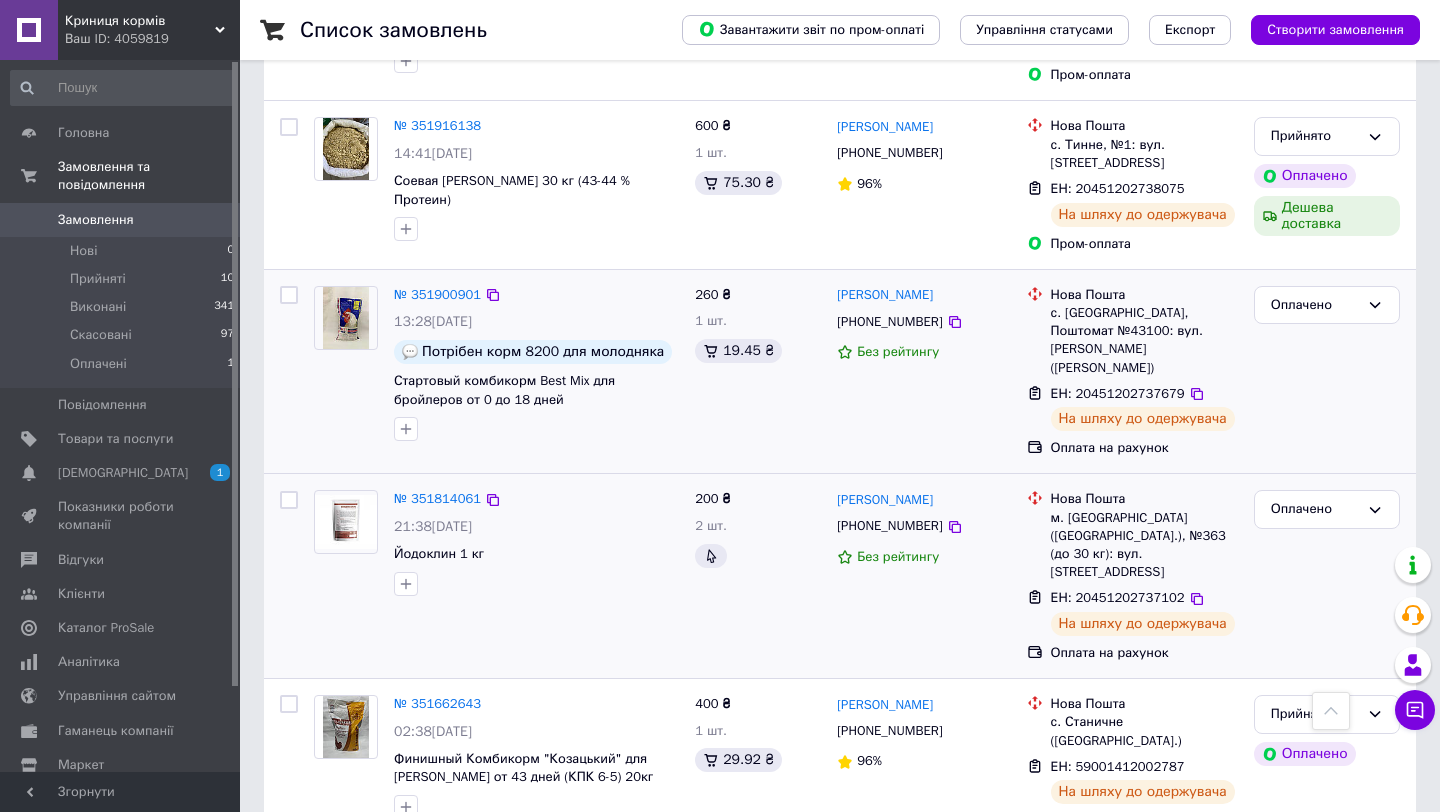 scroll, scrollTop: 0, scrollLeft: 0, axis: both 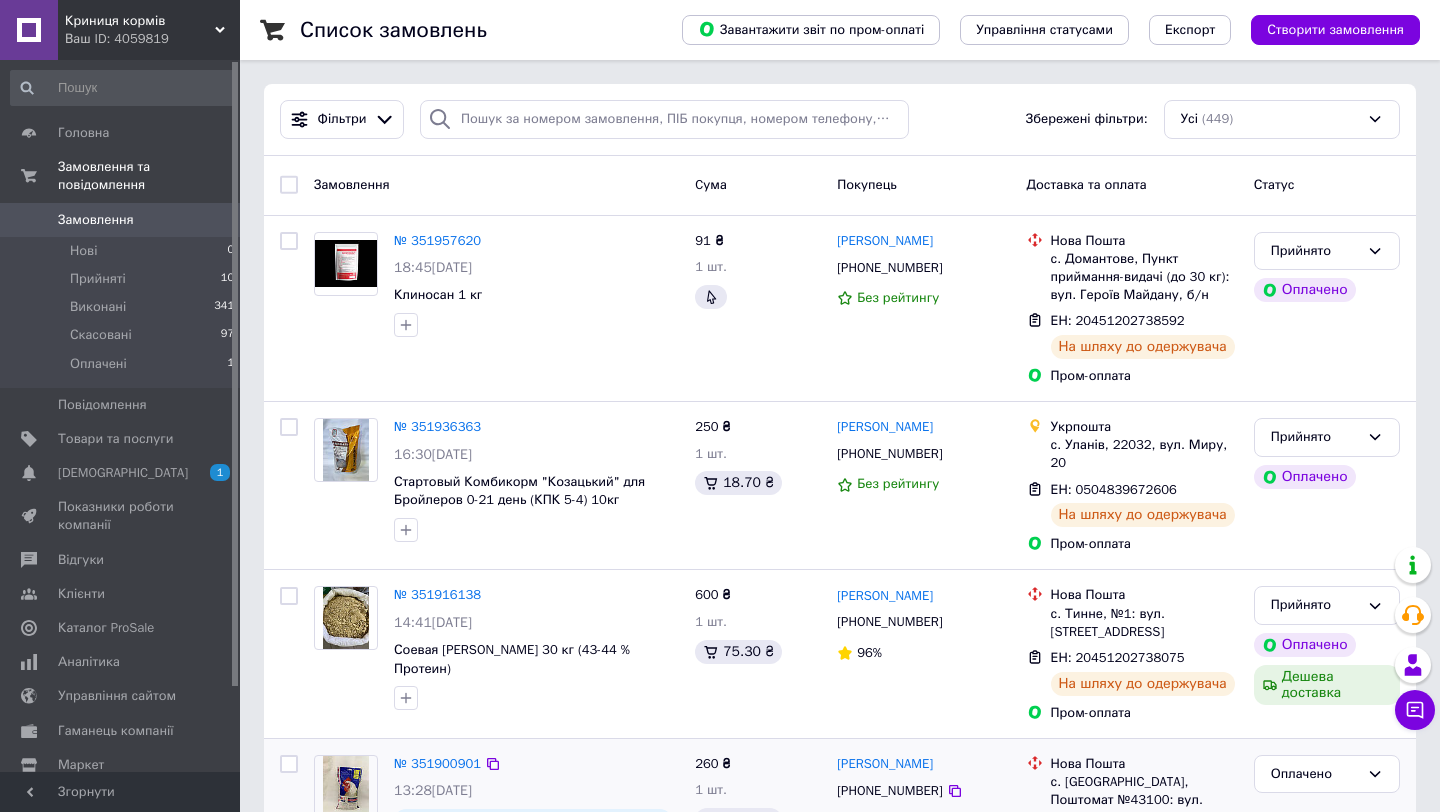 click on "Замовлення" at bounding box center [96, 220] 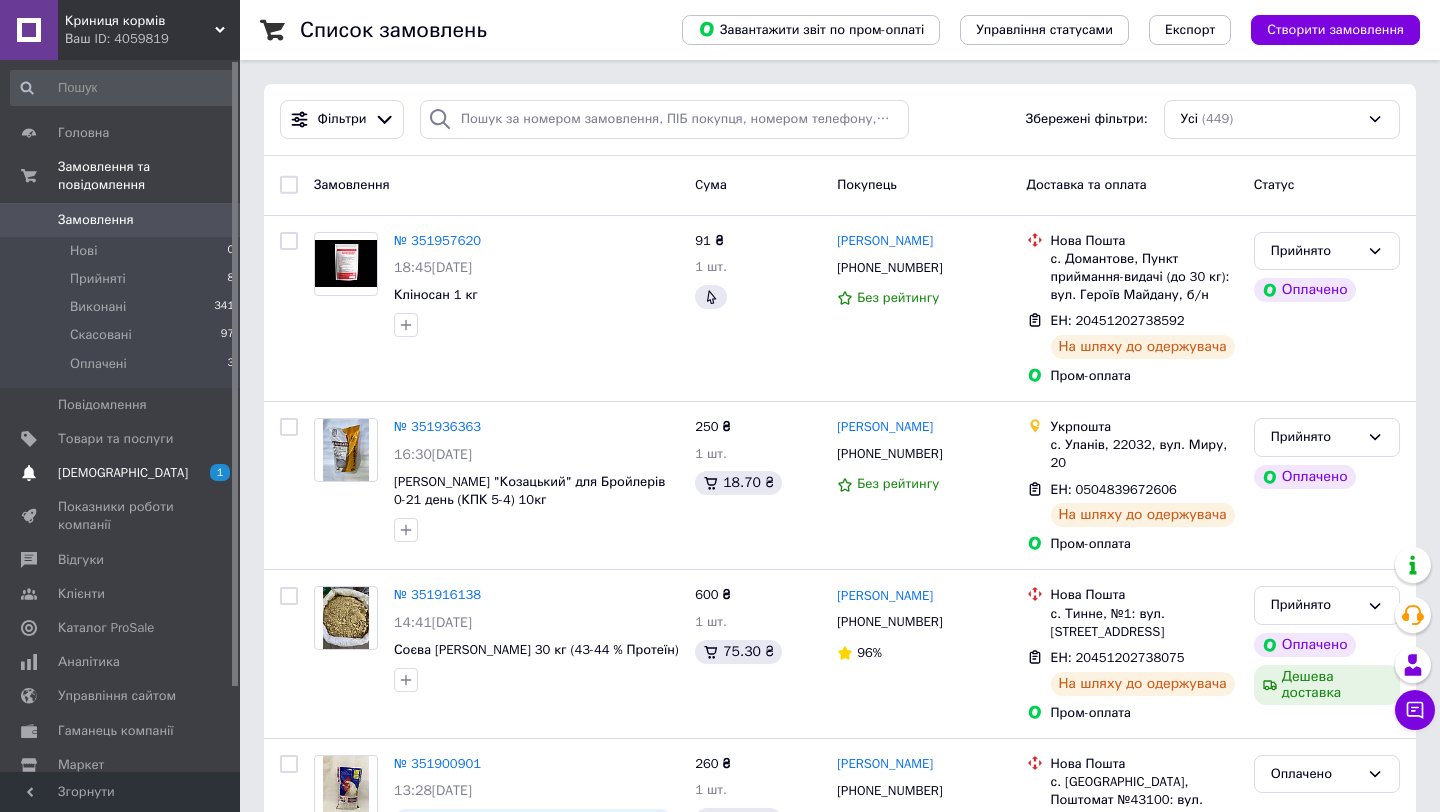 click on "[DEMOGRAPHIC_DATA] 1" at bounding box center [123, 473] 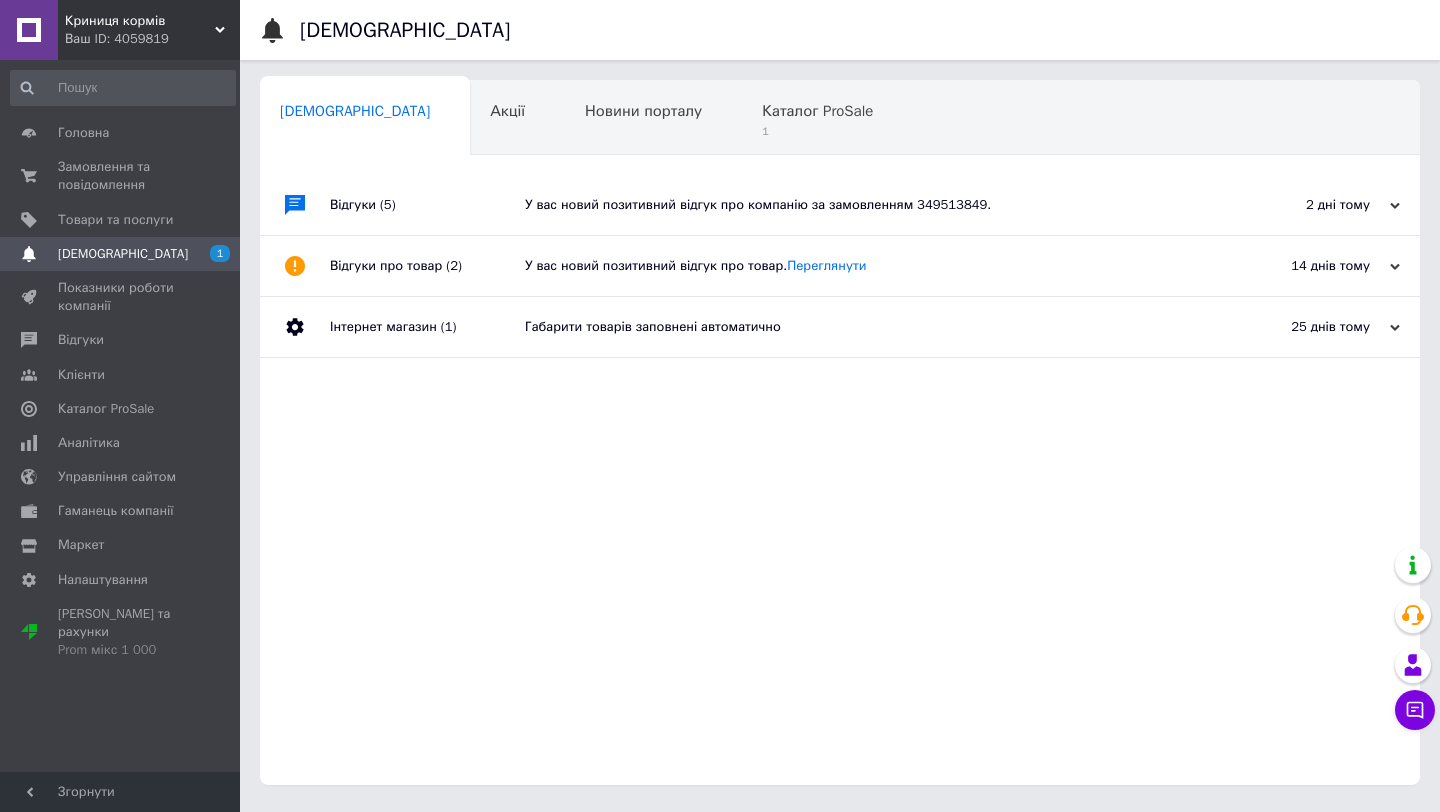 click on "Навчання та заходи" at bounding box center [351, 187] 